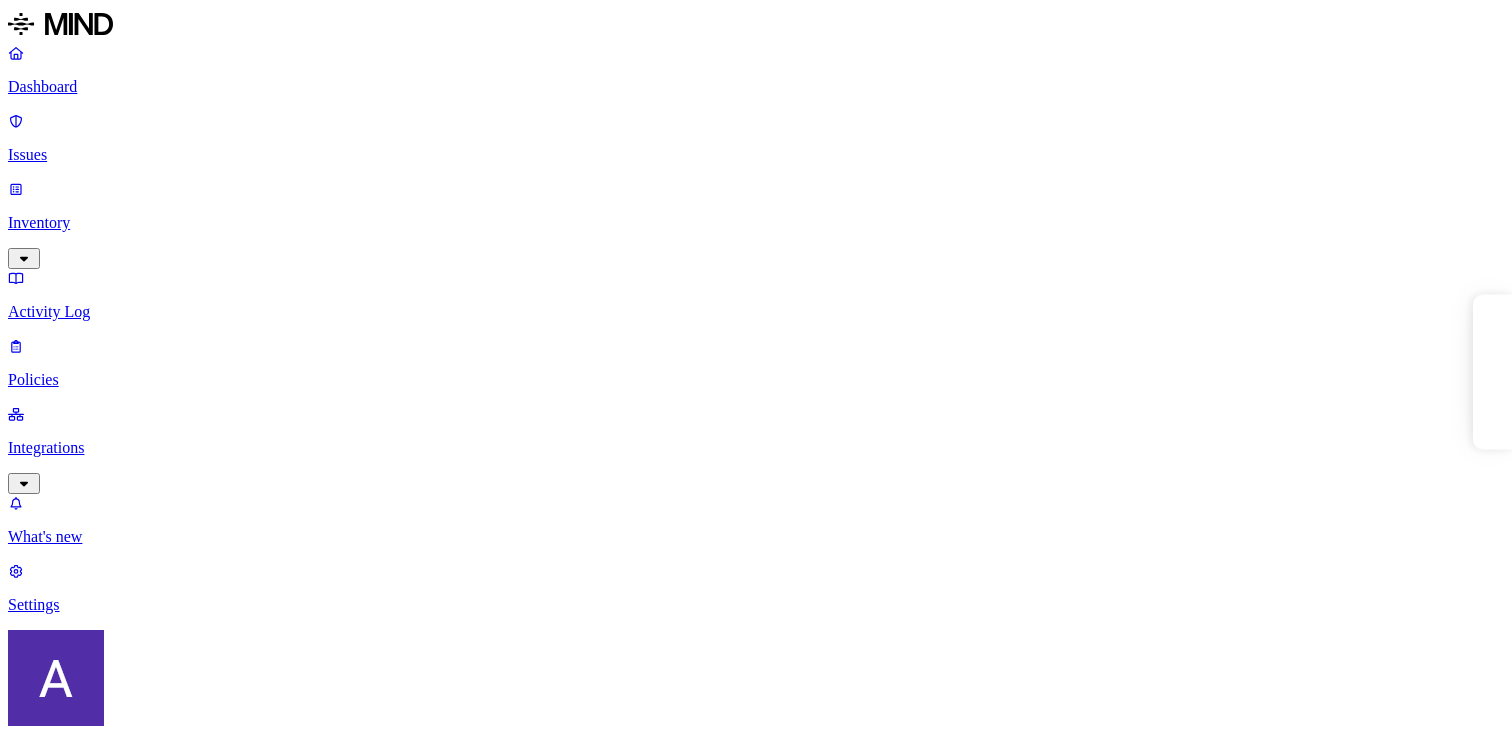 scroll, scrollTop: 0, scrollLeft: 0, axis: both 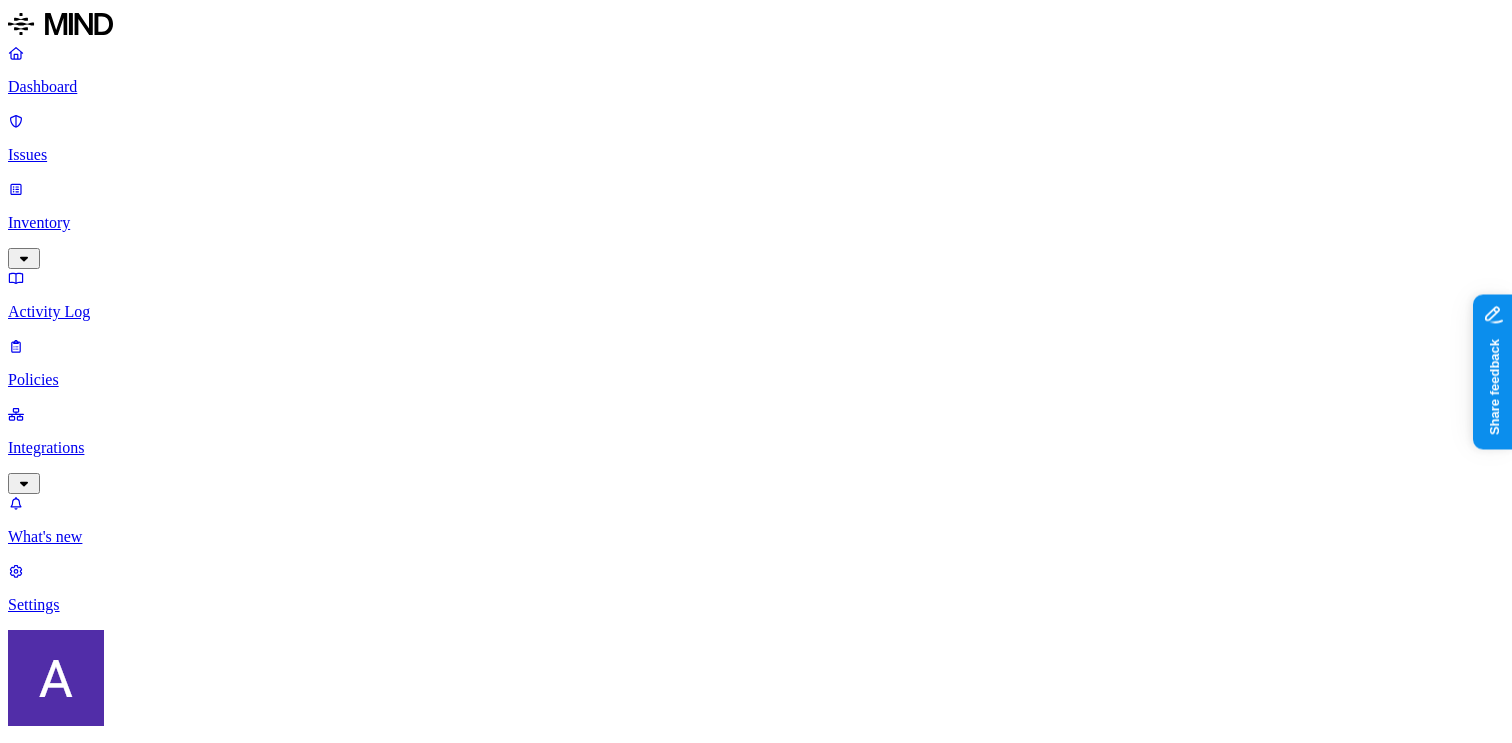 click on "Create Policy" at bounding box center (63, 912) 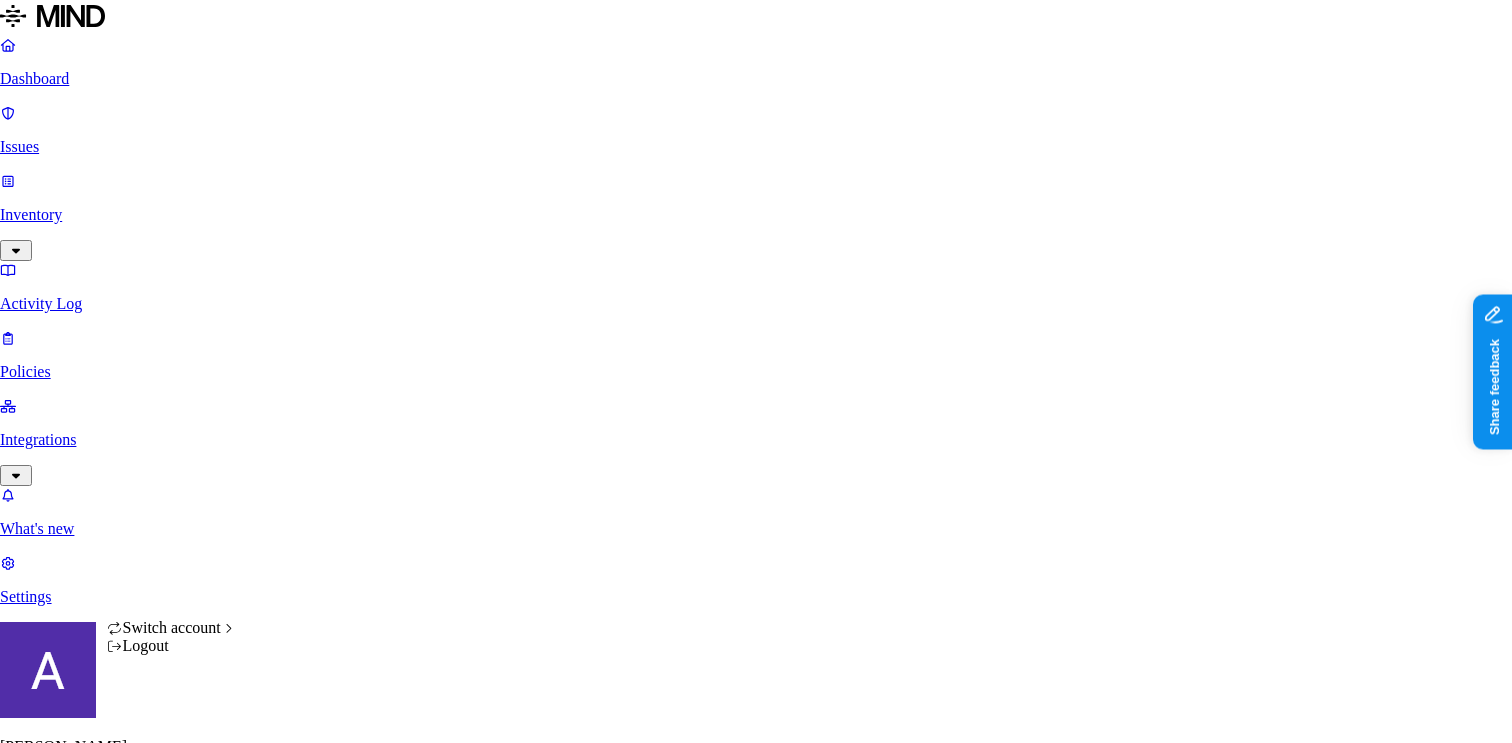click on "Dashboard Issues Inventory Activity Log Policies Integrations What's new 1 Settings [PERSON_NAME] ACME New policy Policy name   Severity Select severity Low Medium High Critical   Description (Optional) Policy type Exfiltration Prevent sensitive data uploads Endpoint Exposure Detect sensitive data exposure Cloud Condition Define the data attributes, exfiltration destinations, and users that should trigger the policy.  By default, the policy will be triggered by any data uploaded to any destination by any user. For more details on condition guidelines, please refer to the   documentation DATA Any UPLOAD Anywhere BY USER Anyone Action Default action Default action for all users and groups who violate the policy. Block with override BlockDeny all uploads. Block with overrideDeny all uploads with an option to upload anyway. MonitorAllow uploads and create a new issue. AllowAllow all uploads. Exceptions You can add exceptions for specific users or groups. Exceptions are evaluated from the top. None" at bounding box center [756, 1049] 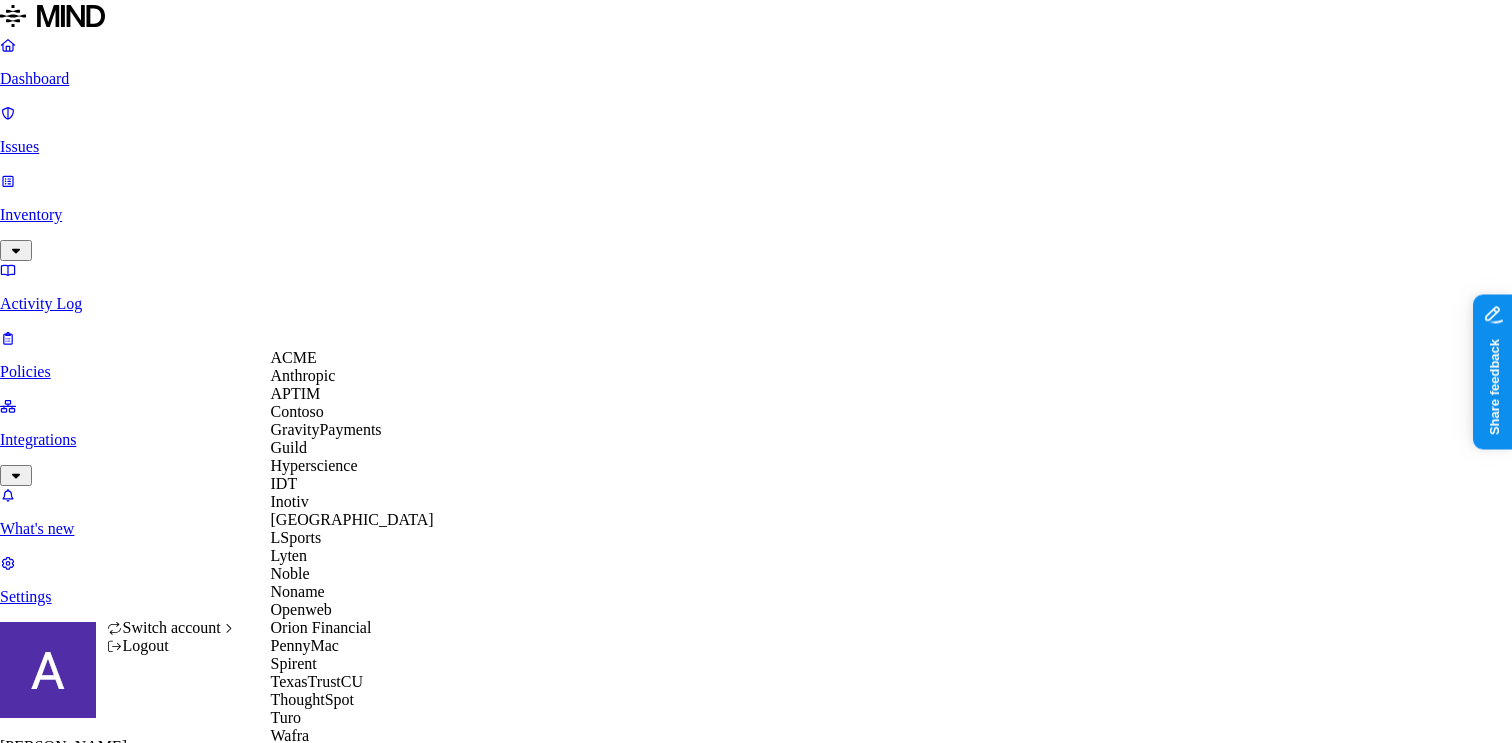 click on "Guild" at bounding box center [289, 447] 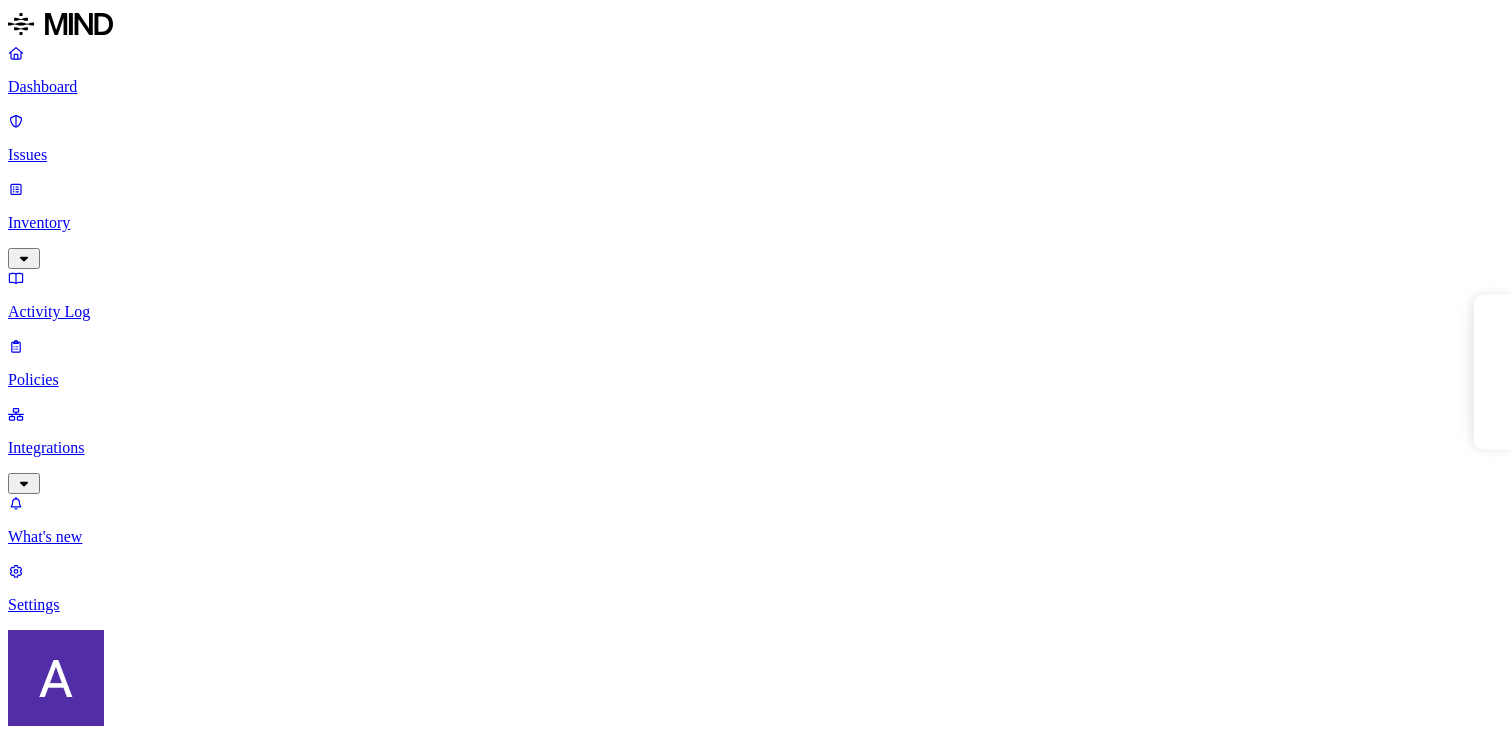 scroll, scrollTop: 0, scrollLeft: 0, axis: both 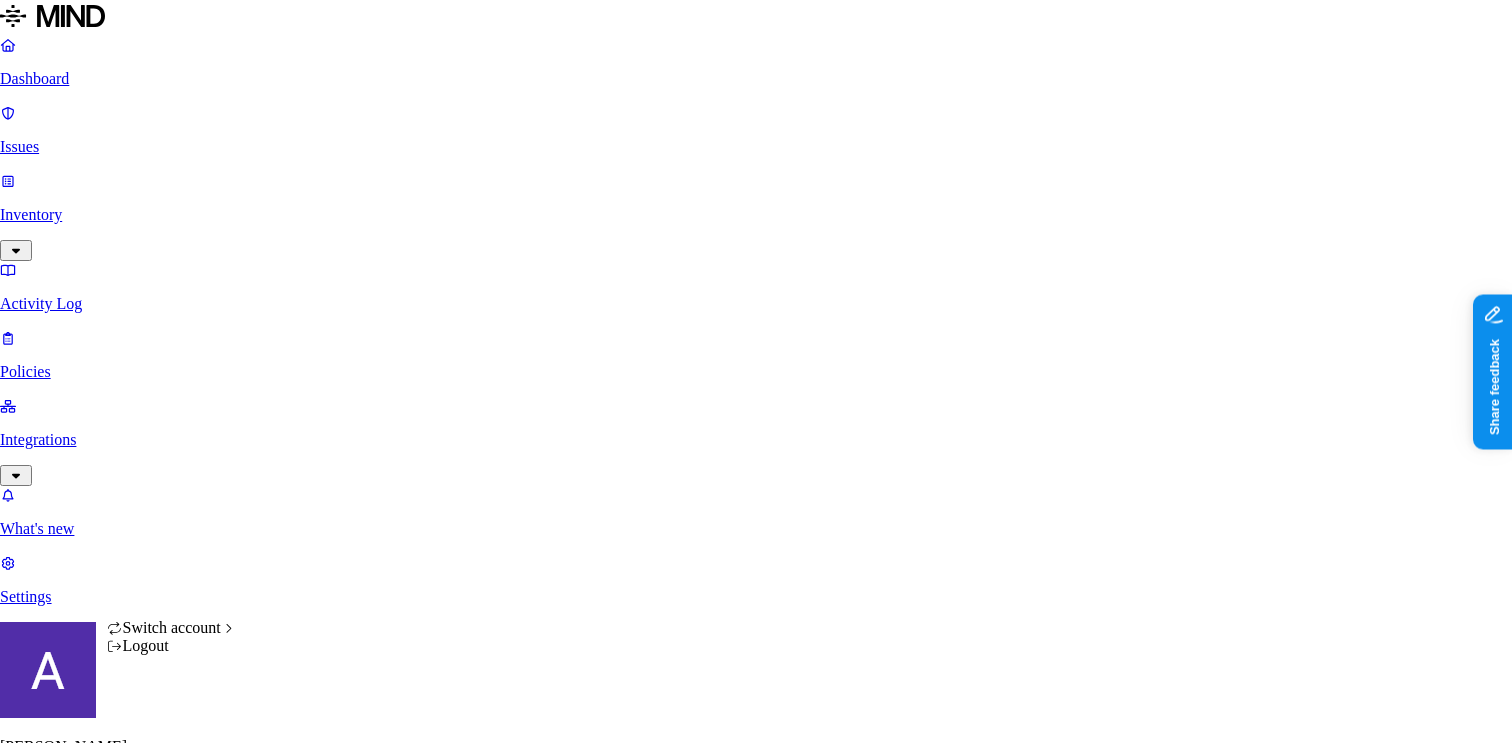 click on "Dashboard Issues Inventory Activity Log Policies Integrations What's new 1 Settings [PERSON_NAME] Guild New policy Policy name   Severity Select severity Low Medium High Critical   Description (Optional) Policy type Exfiltration Prevent sensitive data uploads Endpoint Exposure Detect sensitive data exposure Cloud Condition Define the data attributes, exfiltration destinations, and users that should trigger the policy.  By default, the policy will be triggered by any data uploaded to any destination by any user. For more details on condition guidelines, please refer to the   documentation DATA Any UPLOAD Anywhere BY USER Anyone Action Default action Default action for all users and groups who violate the policy. Block with override BlockDeny all uploads. Block with overrideDeny all uploads with an option to upload anyway. MonitorAllow uploads and create a new issue. AllowAllow all uploads. Exceptions You can add exceptions for specific users or groups. Exceptions are evaluated from the top." at bounding box center [756, 1049] 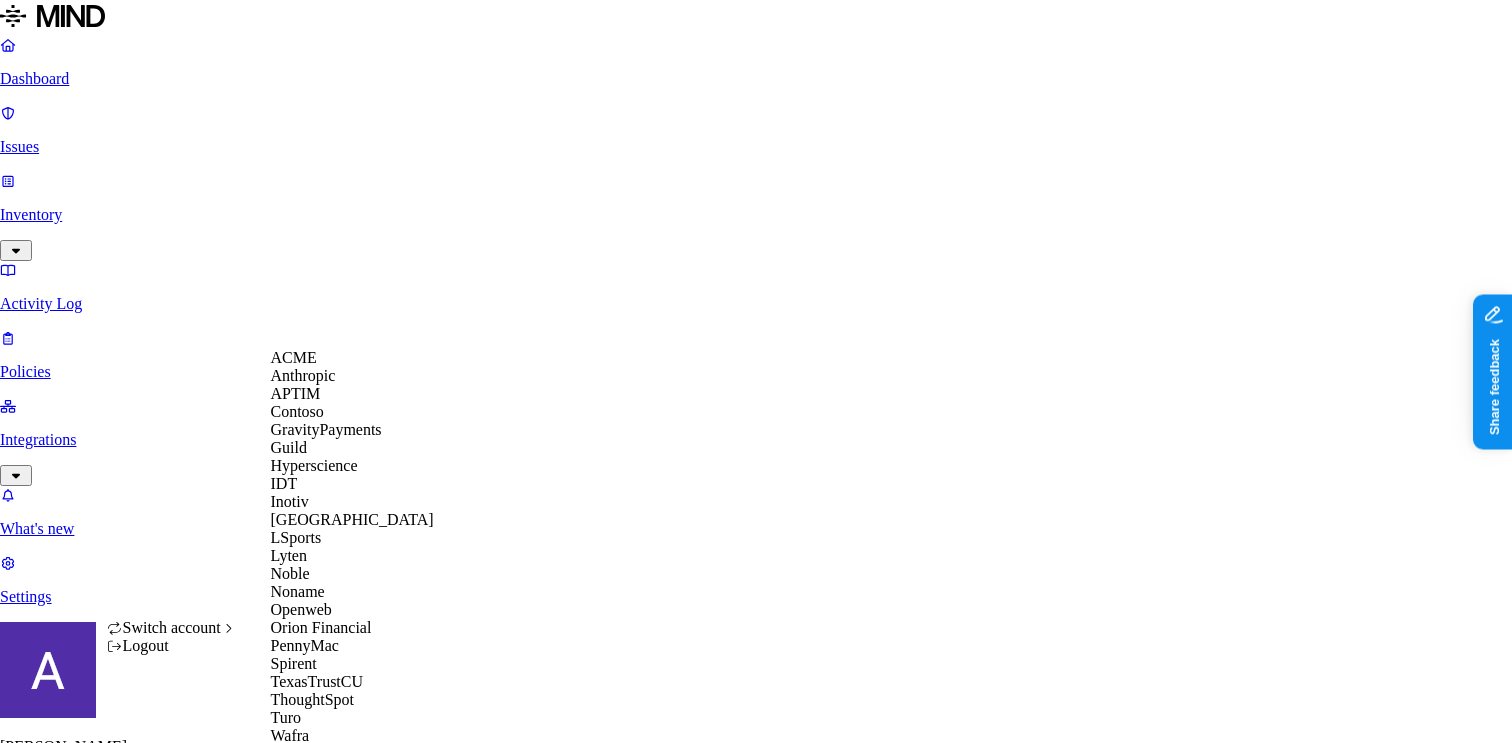 scroll, scrollTop: 16, scrollLeft: 0, axis: vertical 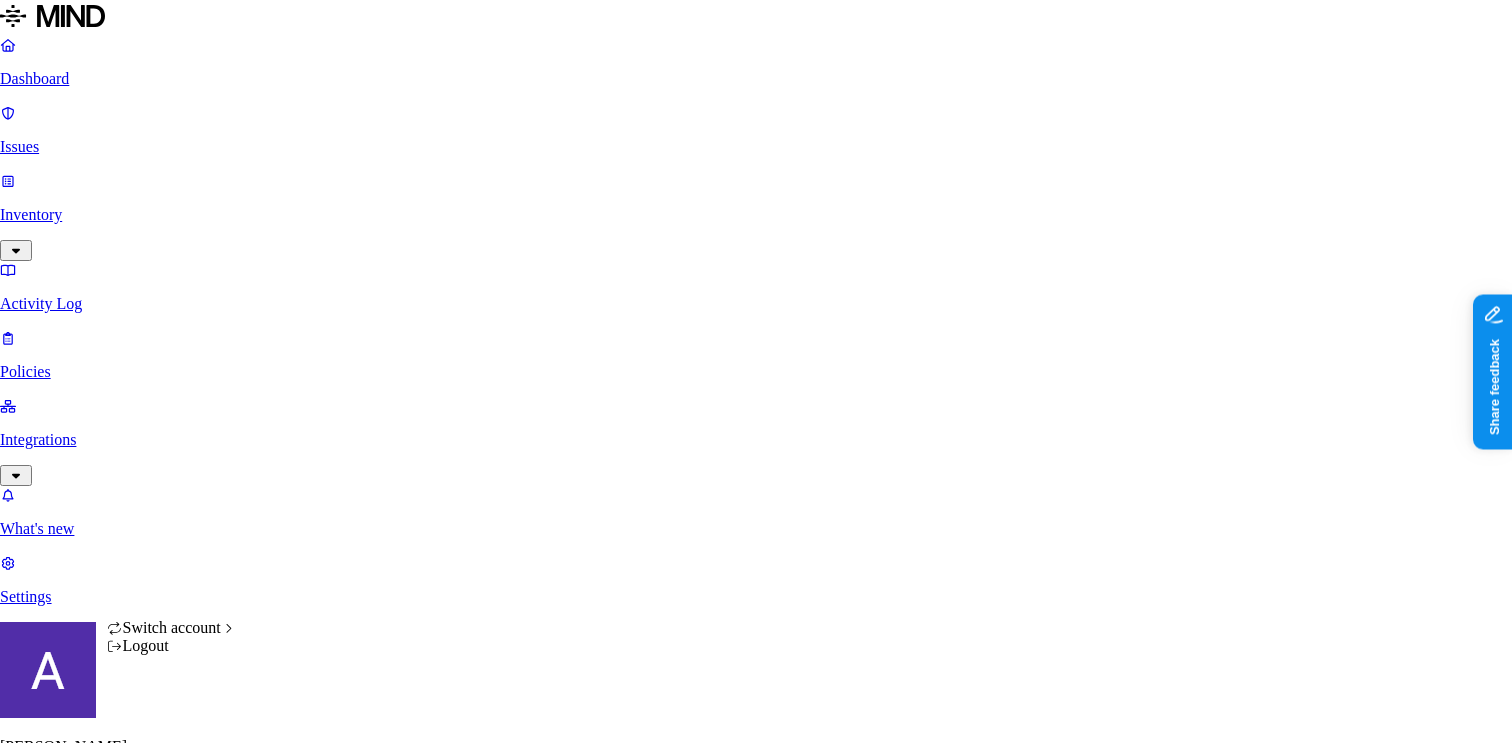 click on "Dashboard Issues Inventory Activity Log Policies Integrations What's new 1 Settings [PERSON_NAME] Guild New policy Policy name   Severity Select severity Low Medium High Critical   Description (Optional) Policy type Exfiltration Prevent sensitive data uploads Endpoint Exposure Detect sensitive data exposure Cloud Condition Define the data attributes, exfiltration destinations, and users that should trigger the policy.  By default, the policy will be triggered by any data uploaded to any destination by any user. For more details on condition guidelines, please refer to the   documentation DATA Any UPLOAD Anywhere BY USER Anyone Action Default action Default action for all users and groups who violate the policy. Block with override BlockDeny all uploads. Block with overrideDeny all uploads with an option to upload anyway. MonitorAllow uploads and create a new issue. AllowAllow all uploads. Exceptions You can add exceptions for specific users or groups. Exceptions are evaluated from the top." at bounding box center (756, 1049) 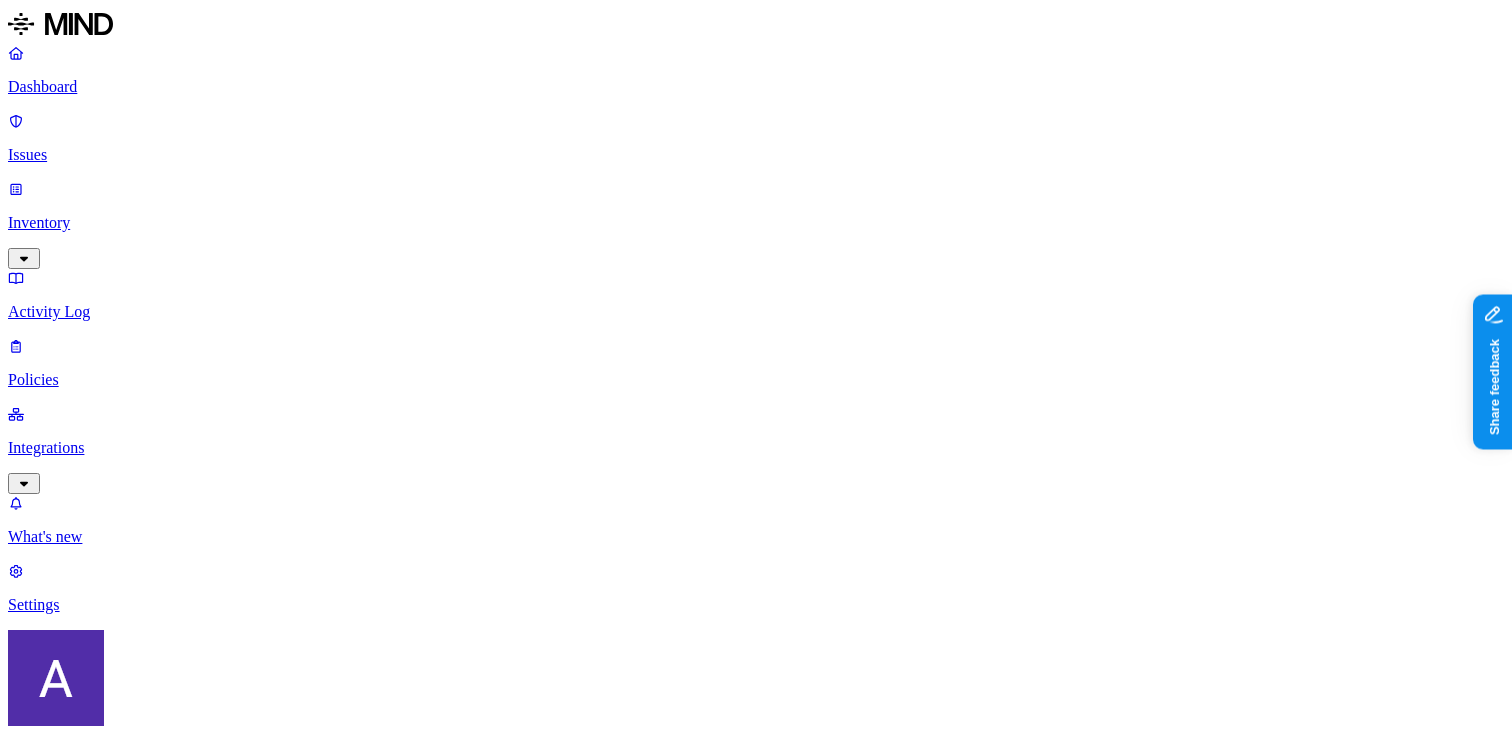 scroll, scrollTop: 1, scrollLeft: 0, axis: vertical 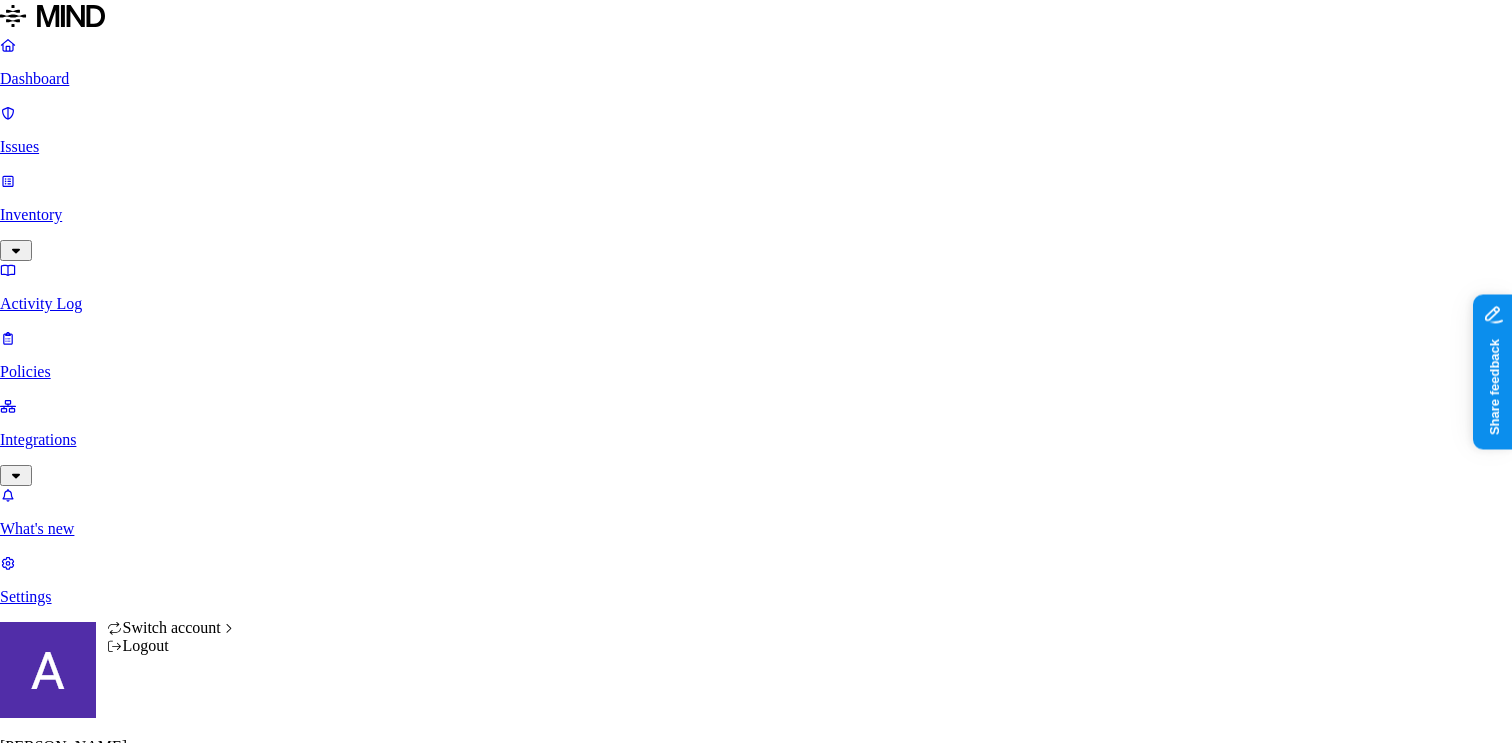 click on "Dashboard Issues Inventory Activity Log Policies Integrations What's new 1 Settings [PERSON_NAME] Guild New policy Policy name   Severity Select severity Low Medium High Critical   Description (Optional) Policy type Exfiltration Prevent sensitive data uploads Endpoint Exposure Detect sensitive data exposure Cloud Condition Define the data attributes, exfiltration destinations, and users that should trigger the policy.  By default, the policy will be triggered by any data uploaded to any destination by any user. For more details on condition guidelines, please refer to the   documentation DATA Any UPLOAD Anywhere BY USER Anyone Action Default action Default action for all users and groups who violate the policy. Block with override BlockDeny all uploads. Block with overrideDeny all uploads with an option to upload anyway. MonitorAllow uploads and create a new issue. AllowAllow all uploads. Exceptions You can add exceptions for specific users or groups. Exceptions are evaluated from the top." at bounding box center (756, 1049) 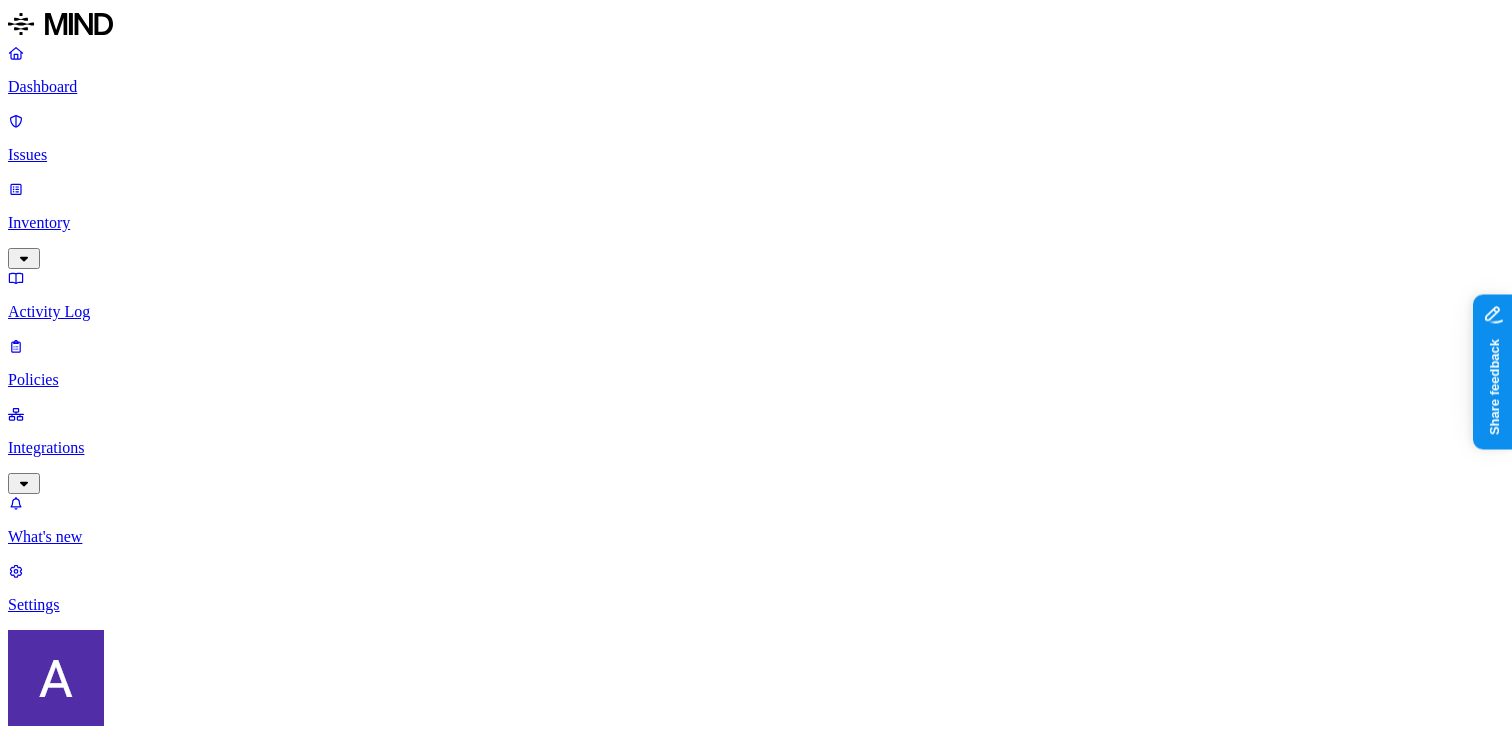 scroll, scrollTop: 184, scrollLeft: 0, axis: vertical 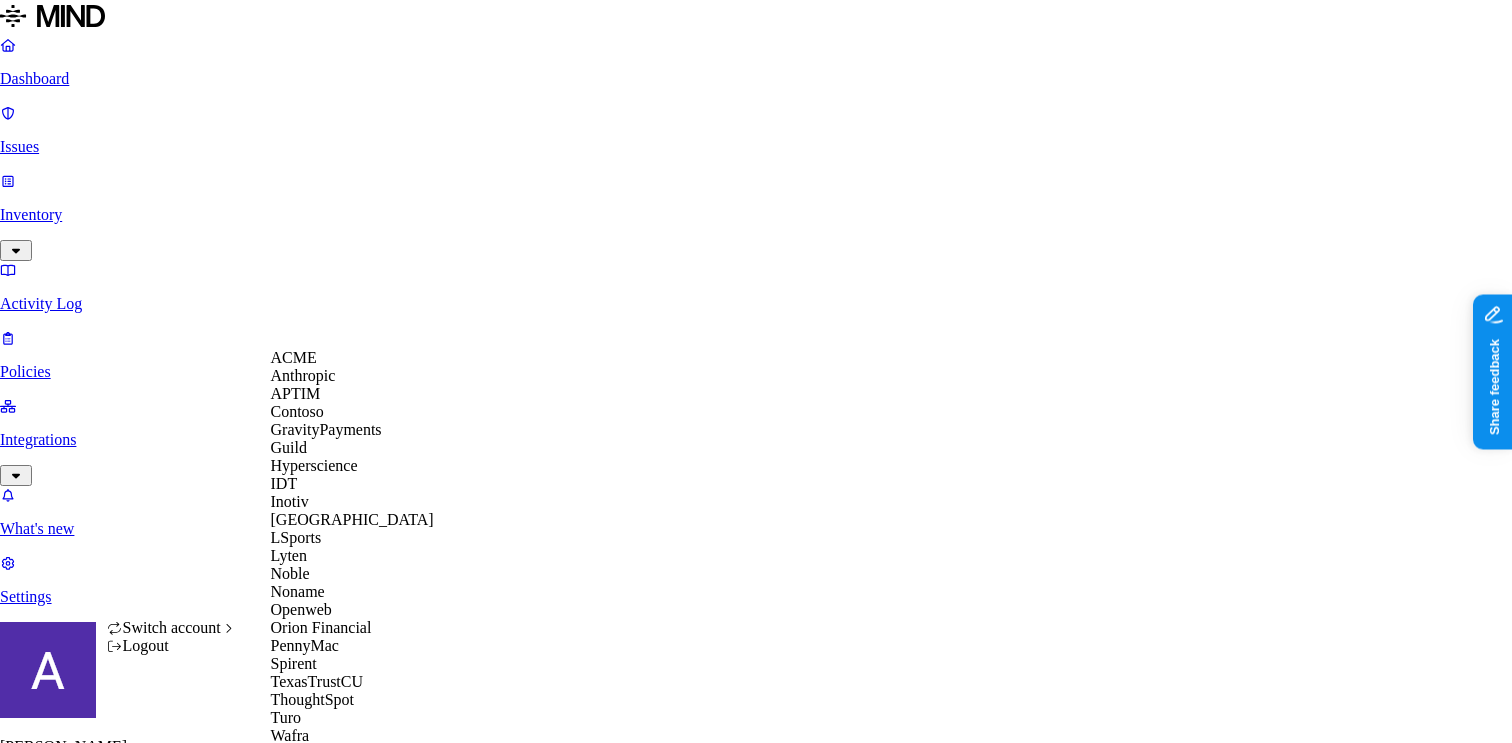 click on "ACME" at bounding box center [352, 358] 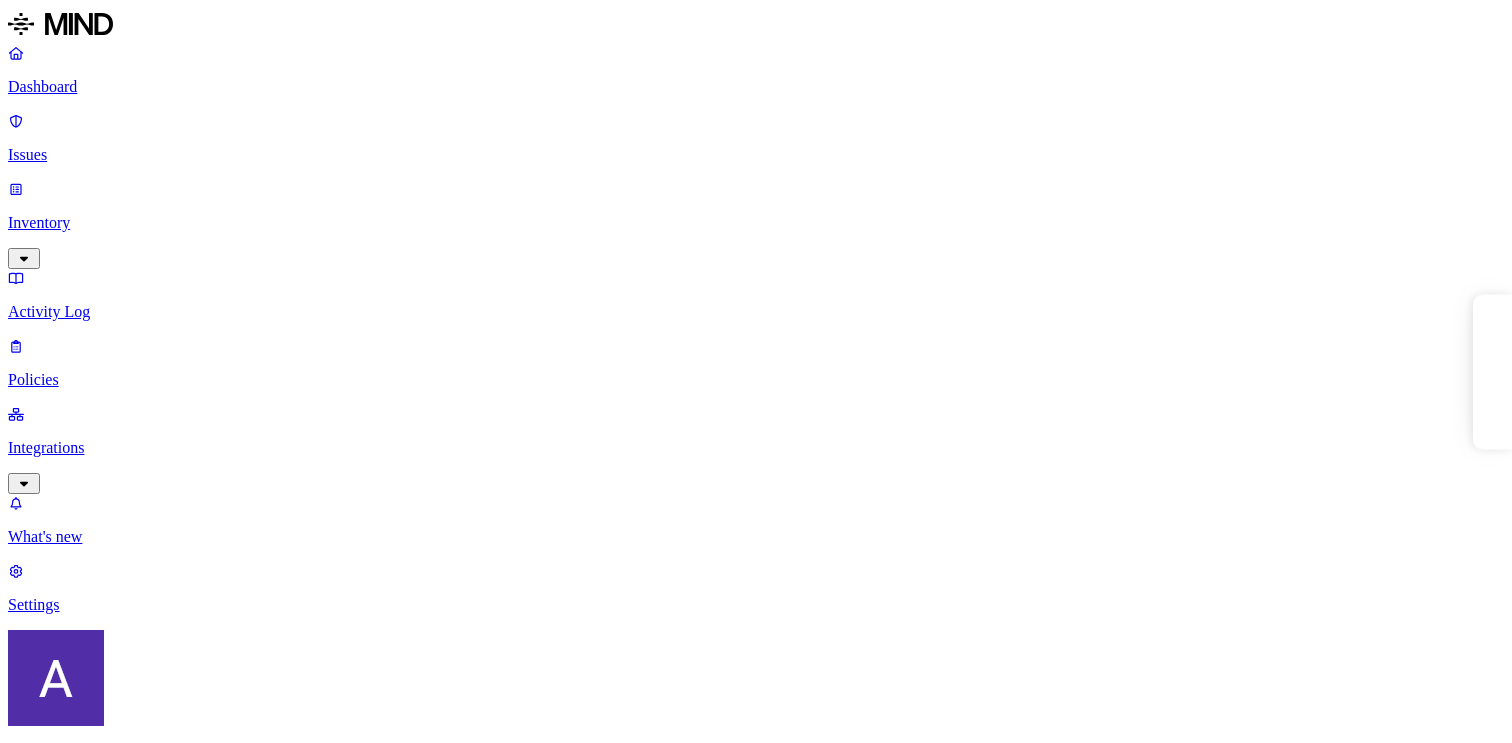 scroll, scrollTop: 0, scrollLeft: 0, axis: both 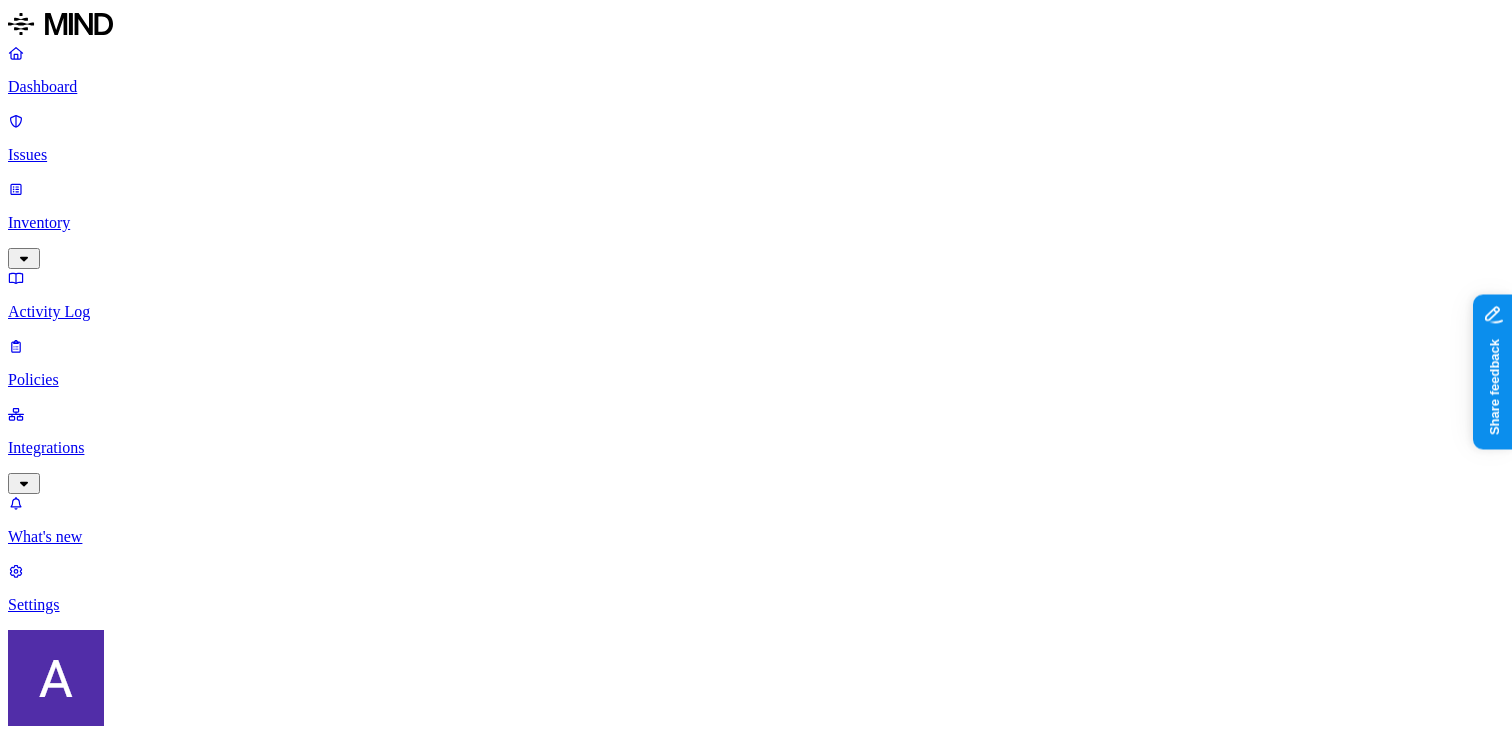 click on "Exposure" at bounding box center [38, 1237] 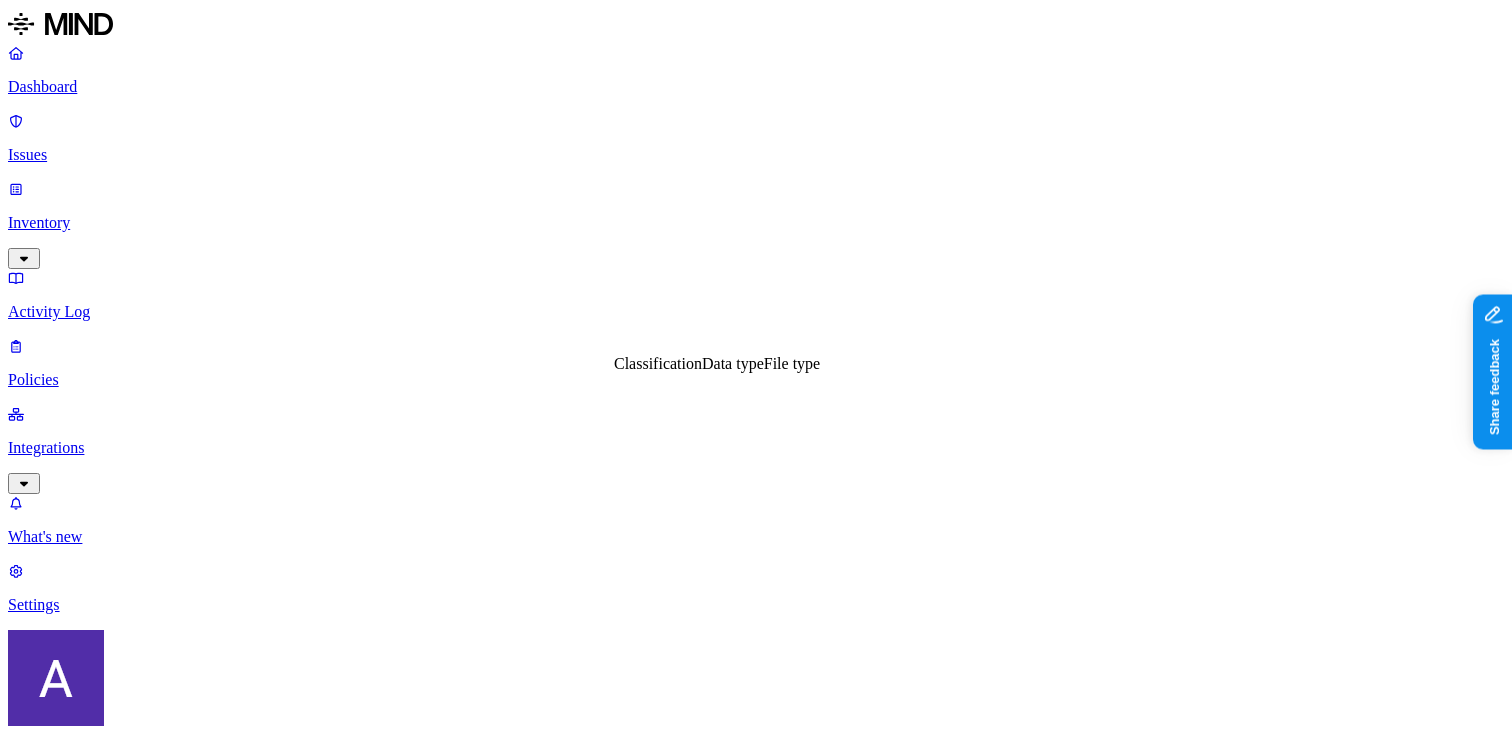 click on "Data type" at bounding box center (733, 363) 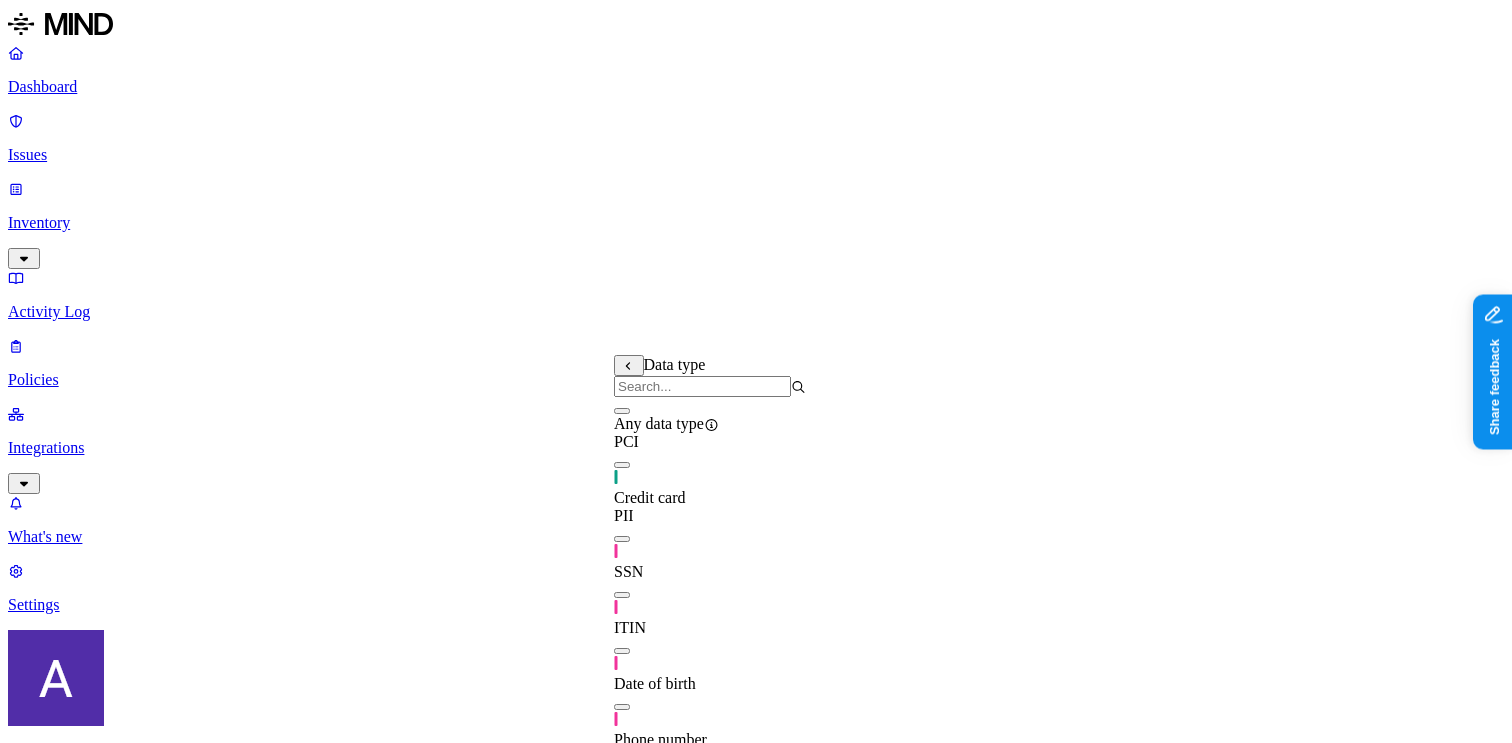 click on "Credit card" at bounding box center (650, 497) 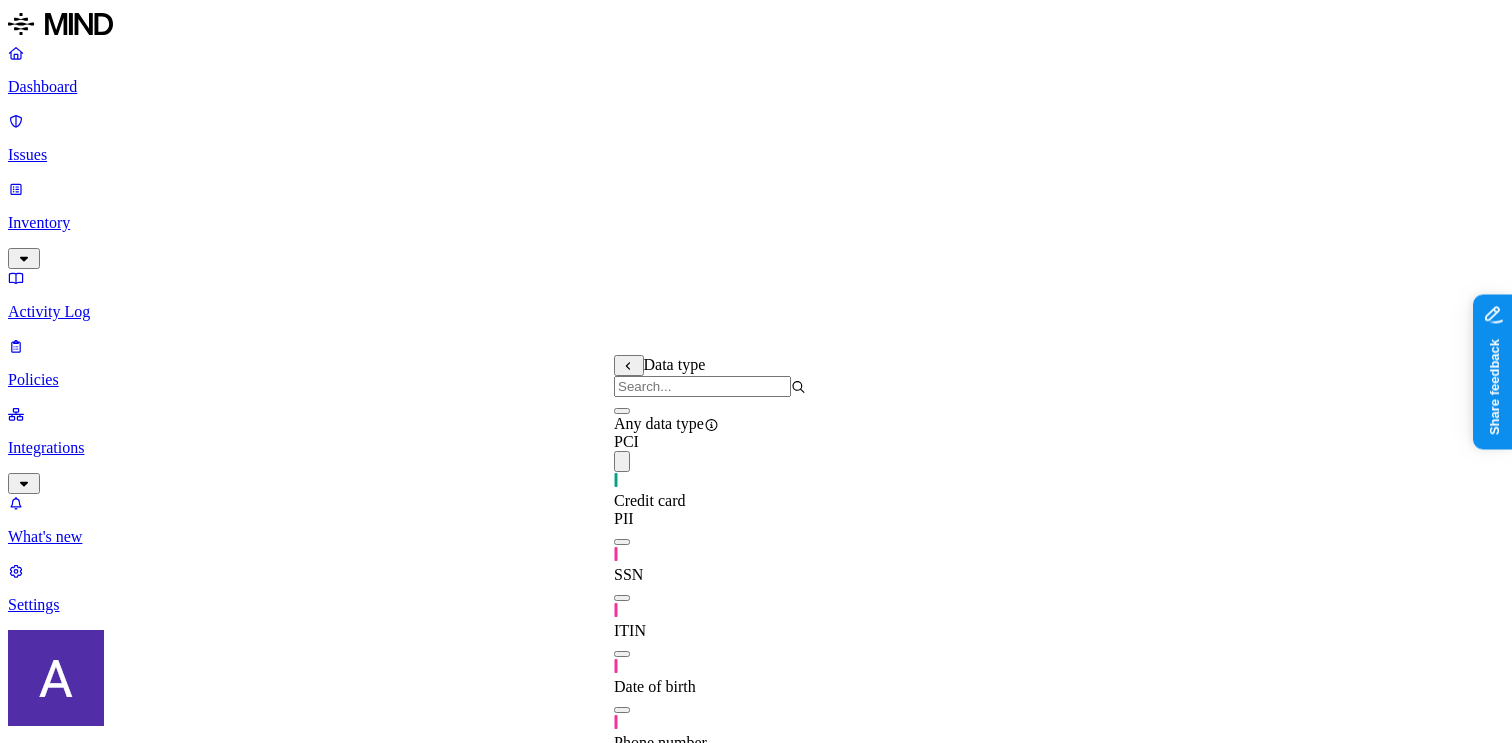 click on "DATA Any ACCESS Any LOCATION Any" at bounding box center [756, 1533] 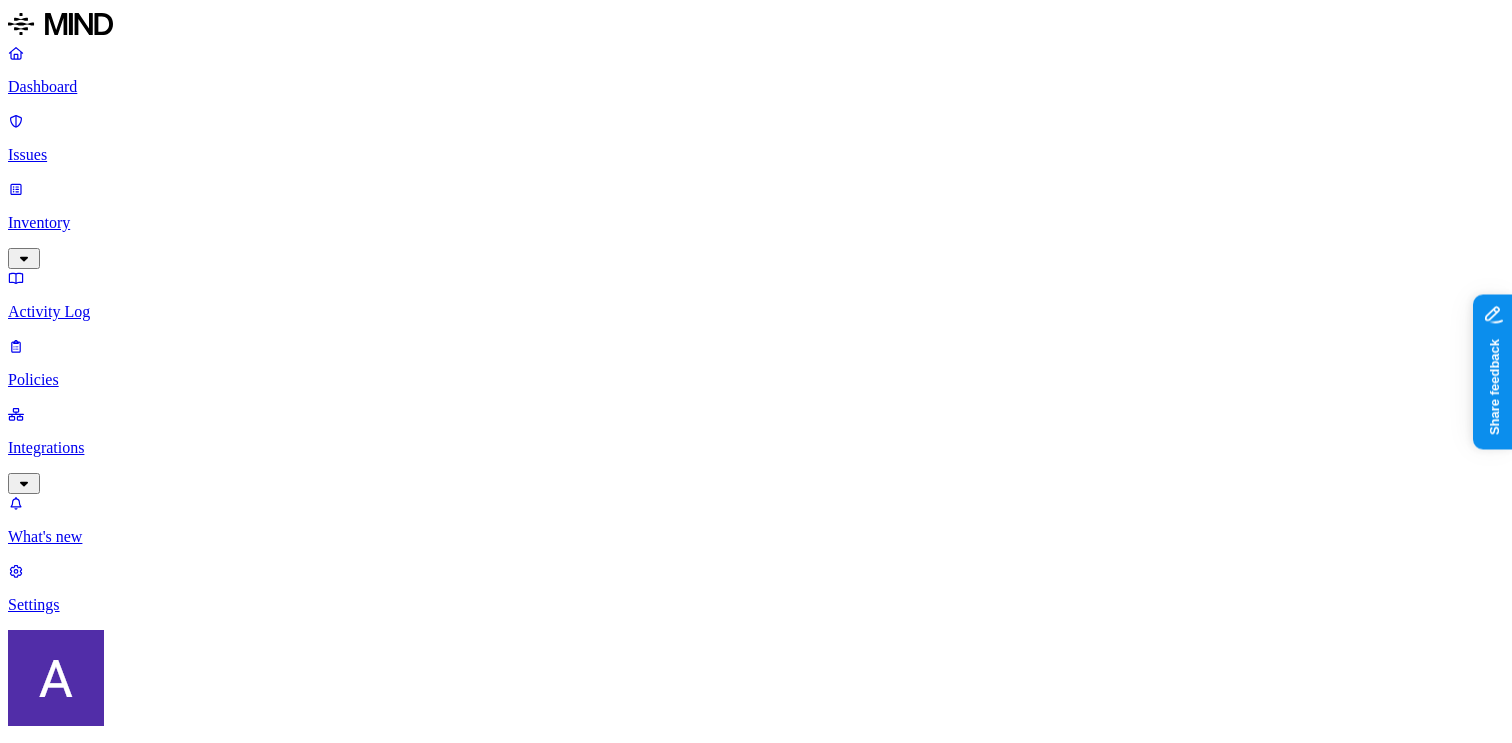 scroll, scrollTop: 112, scrollLeft: 0, axis: vertical 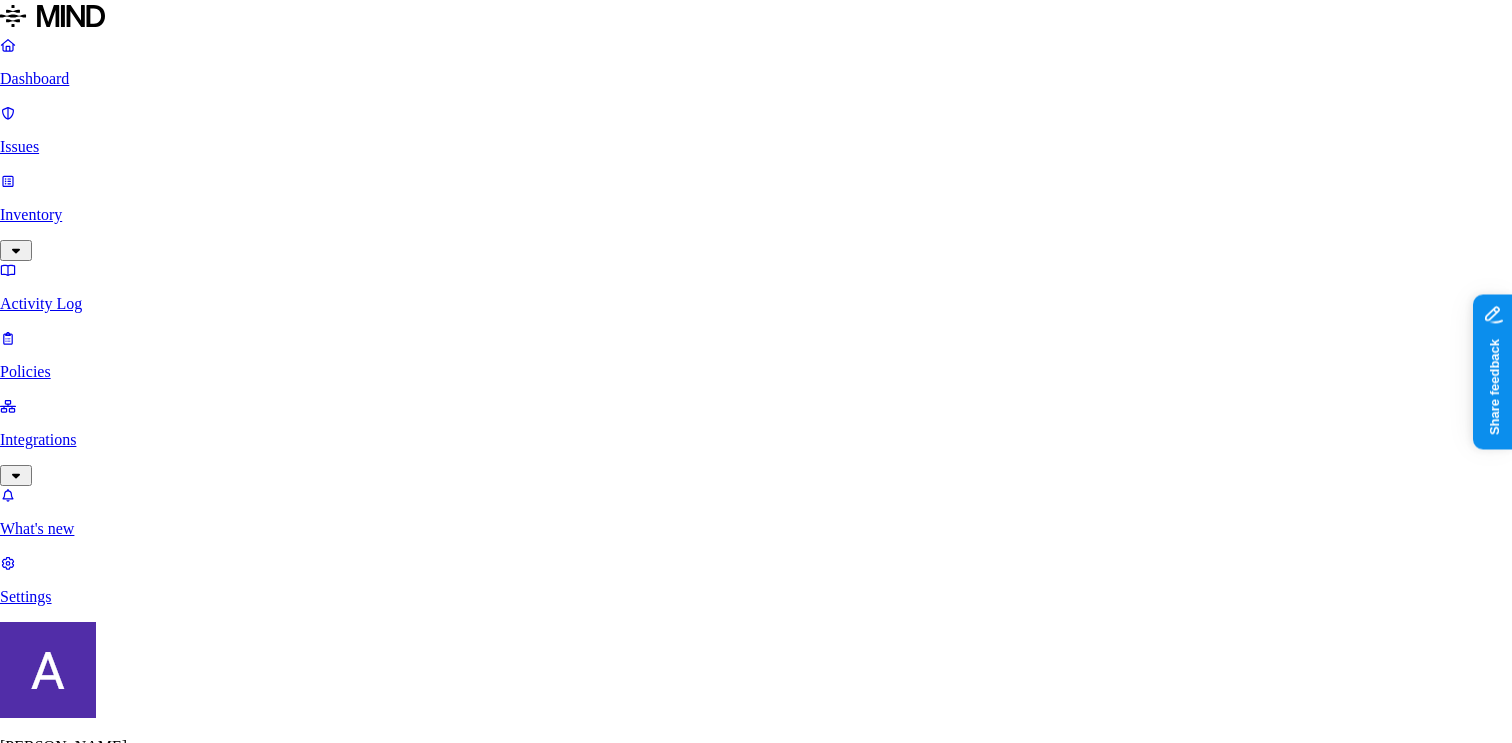 click on "Close" at bounding box center [17, 2055] 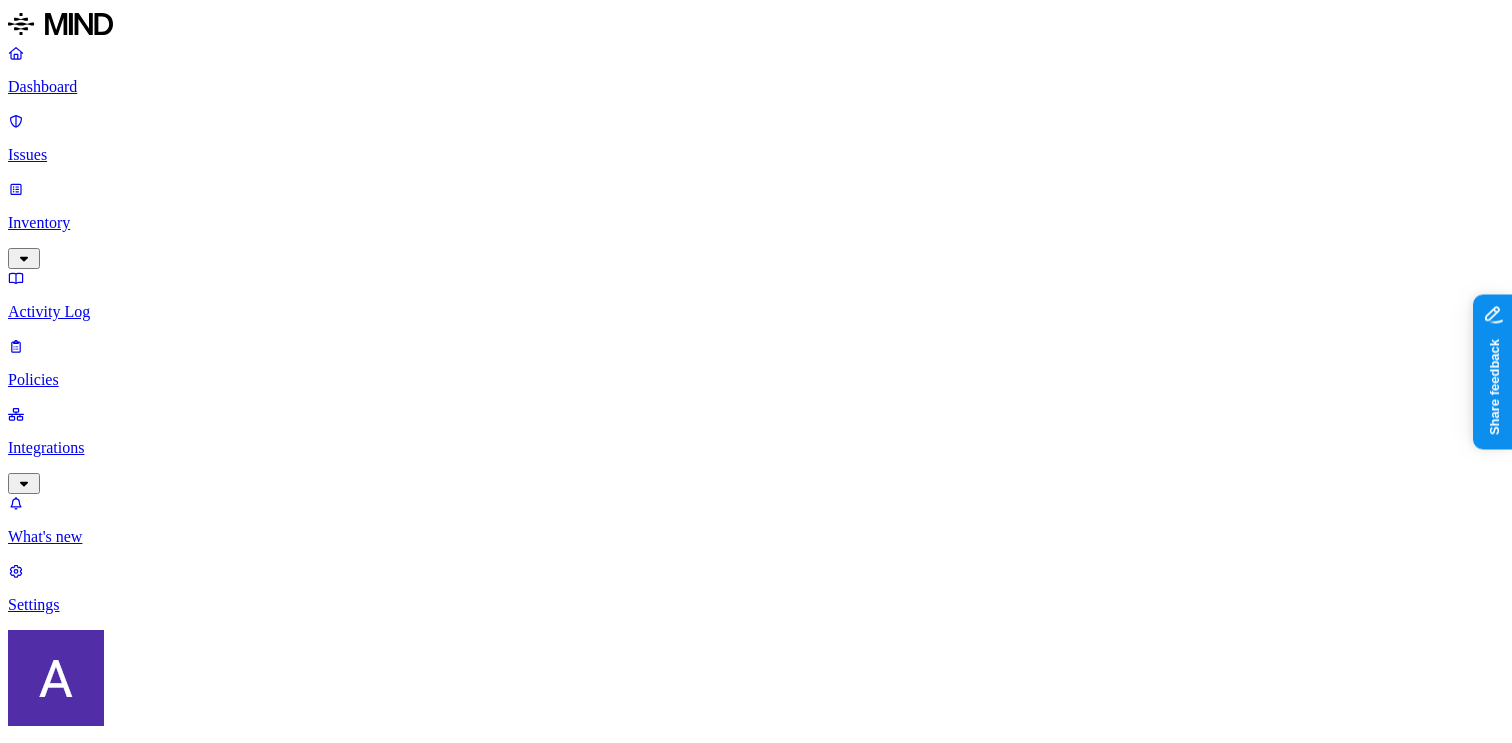click on "Exfiltration Prevent sensitive data uploads Endpoint" at bounding box center (756, 1193) 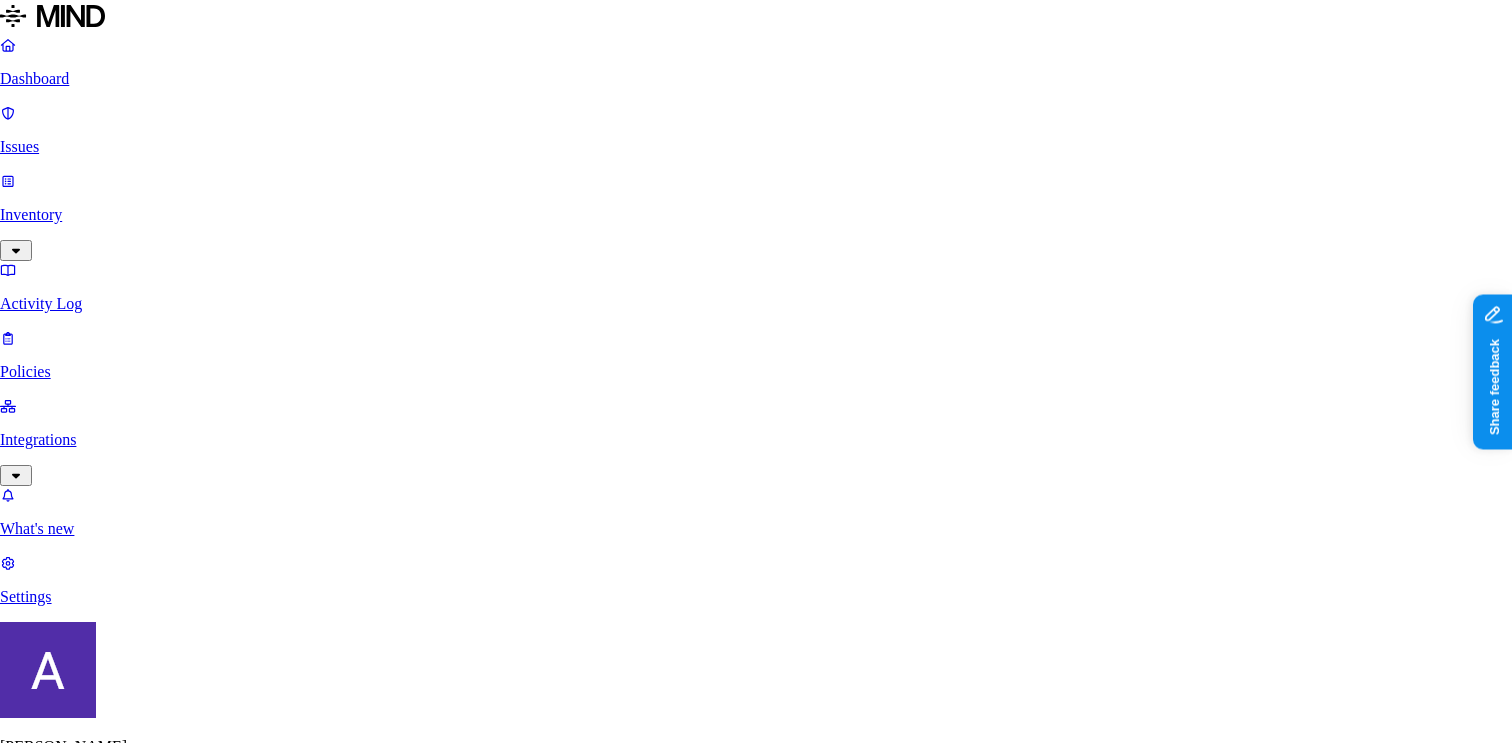 click on "Confirm" at bounding box center [89, 2162] 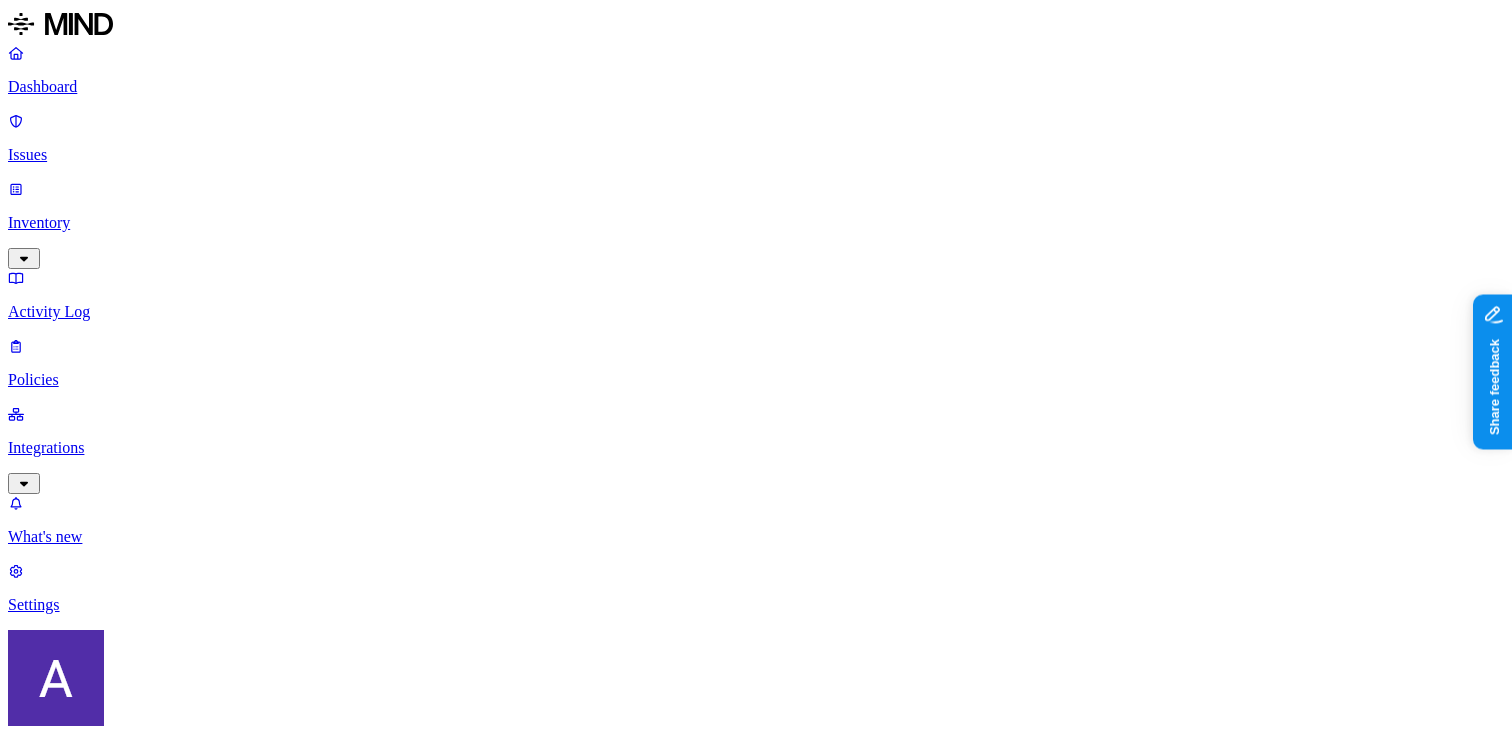 scroll, scrollTop: 363, scrollLeft: 0, axis: vertical 